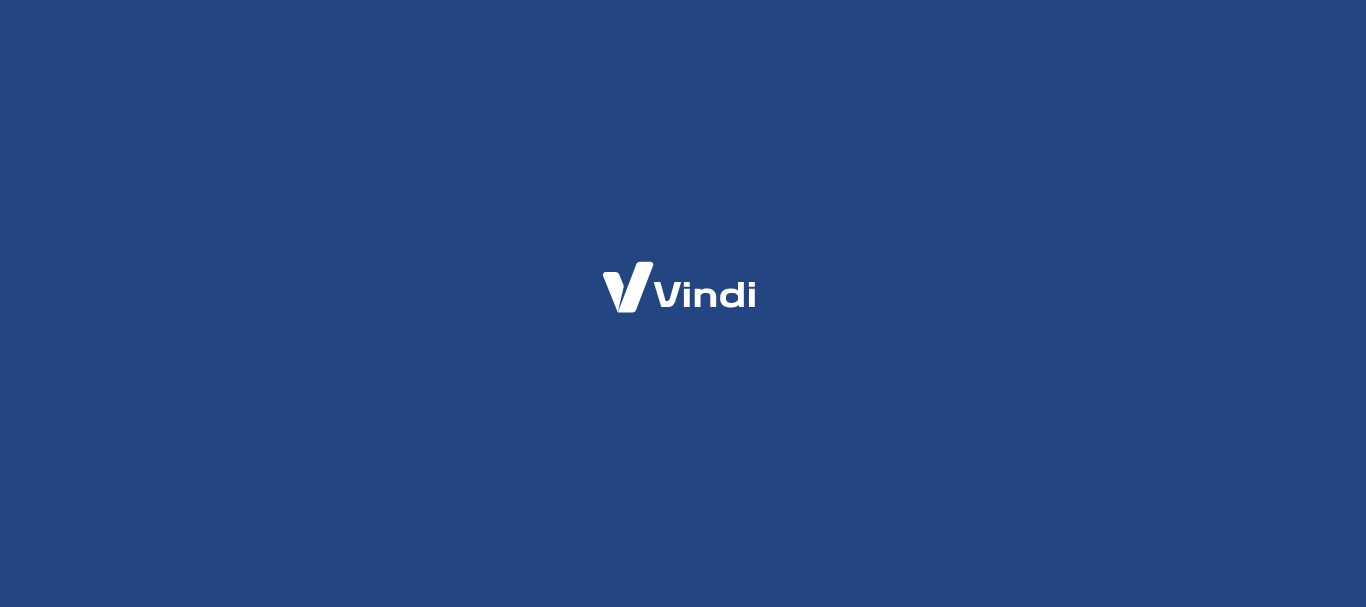 scroll, scrollTop: 0, scrollLeft: 0, axis: both 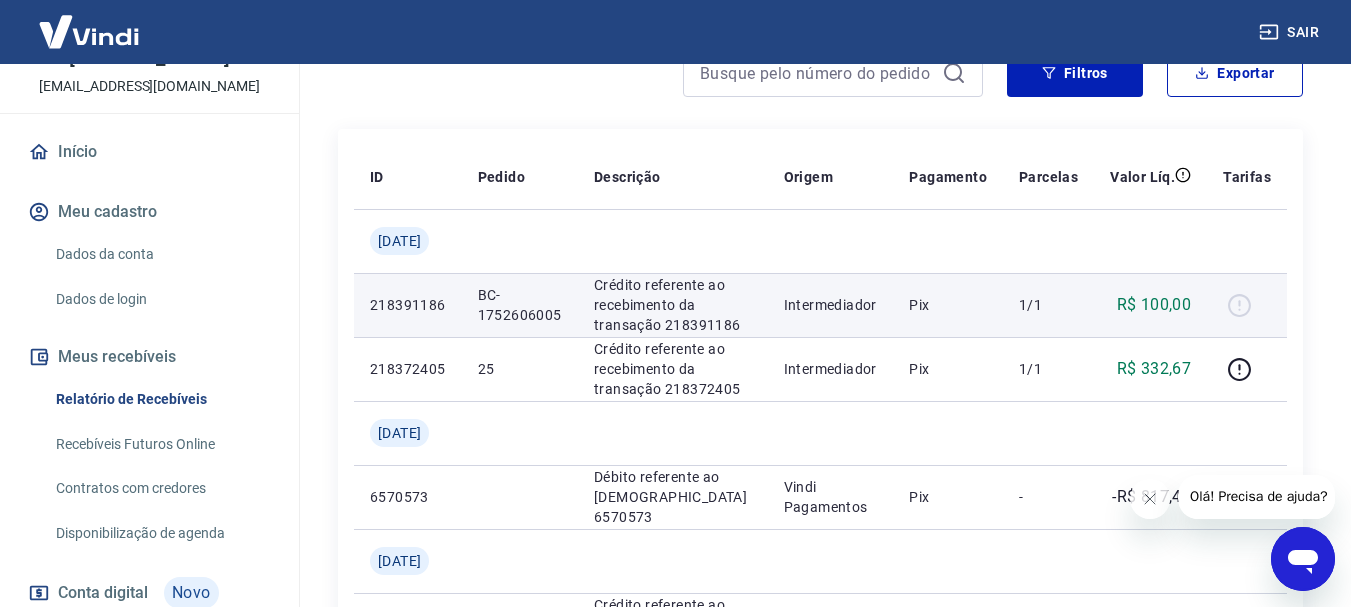 click on "R$ 100,00" at bounding box center [1154, 305] 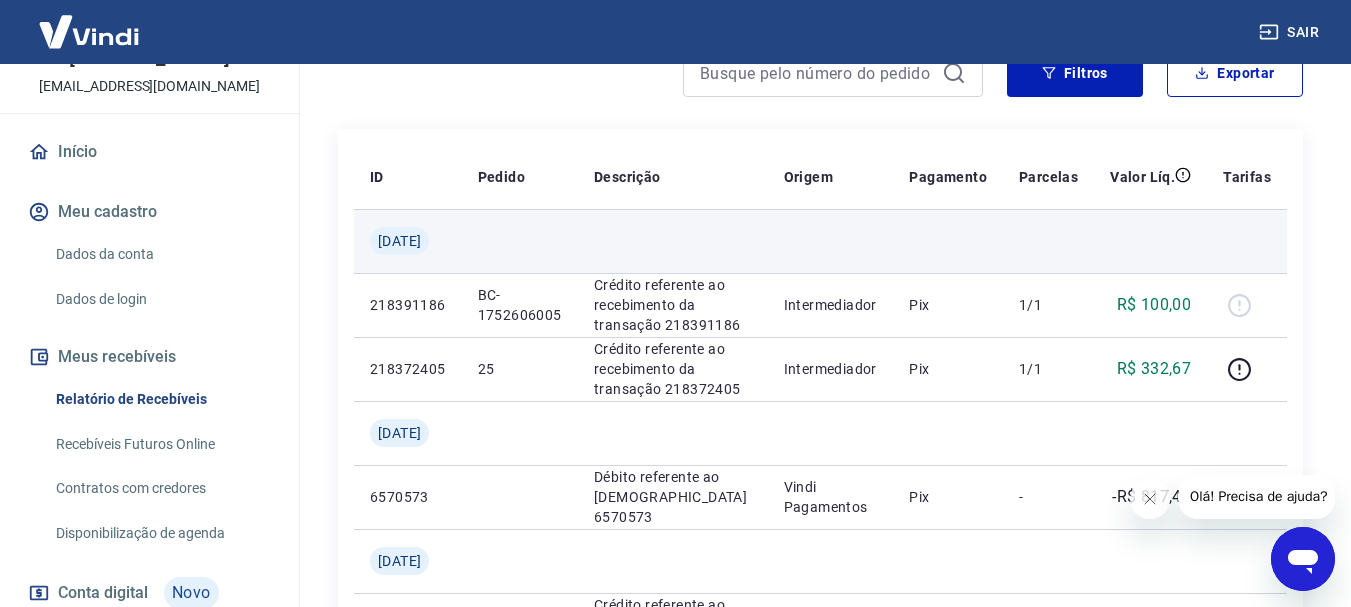 scroll, scrollTop: 100, scrollLeft: 0, axis: vertical 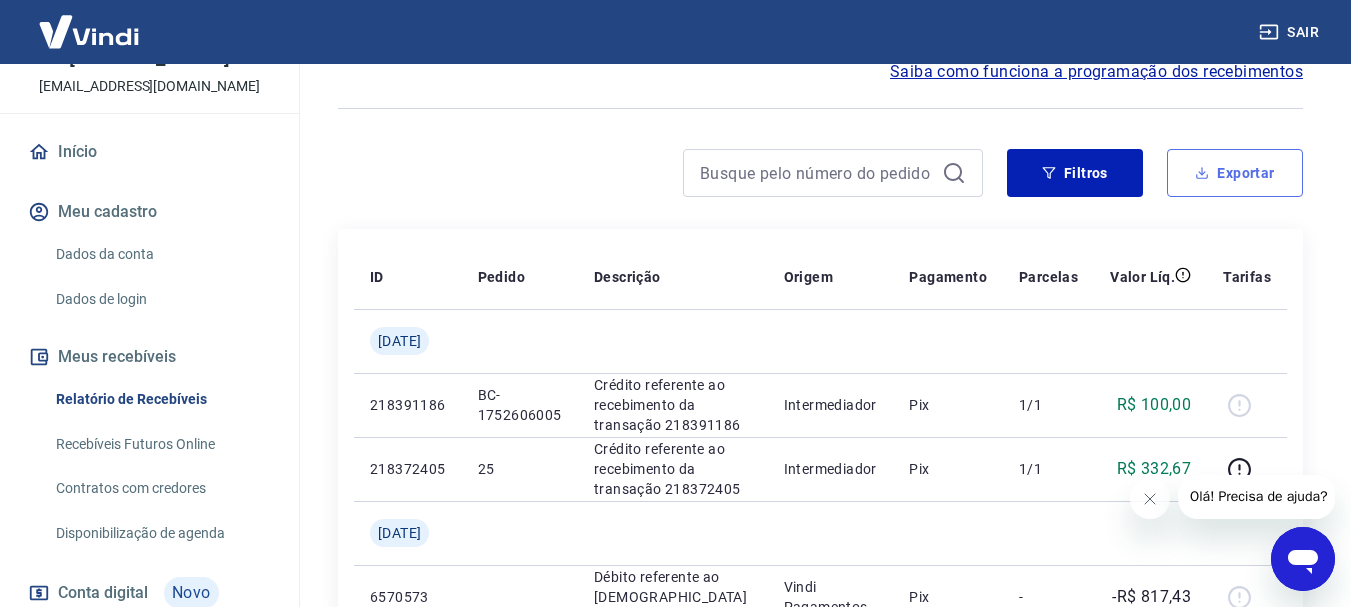 click on "Exportar" at bounding box center [1235, 173] 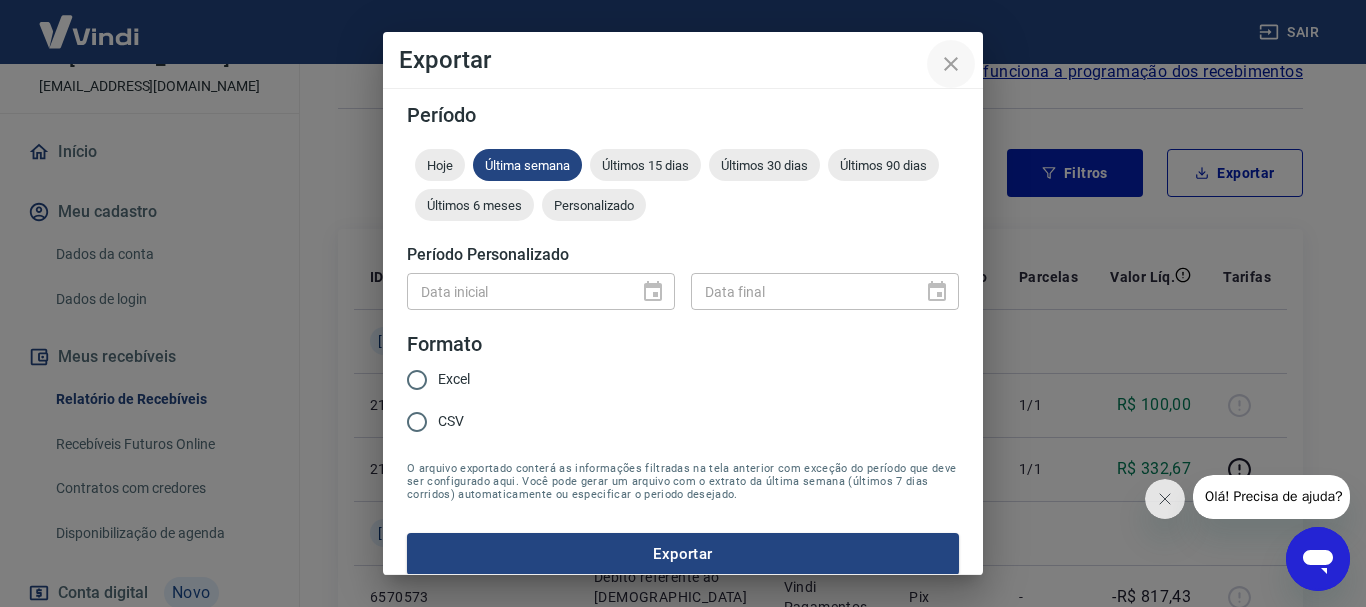 click 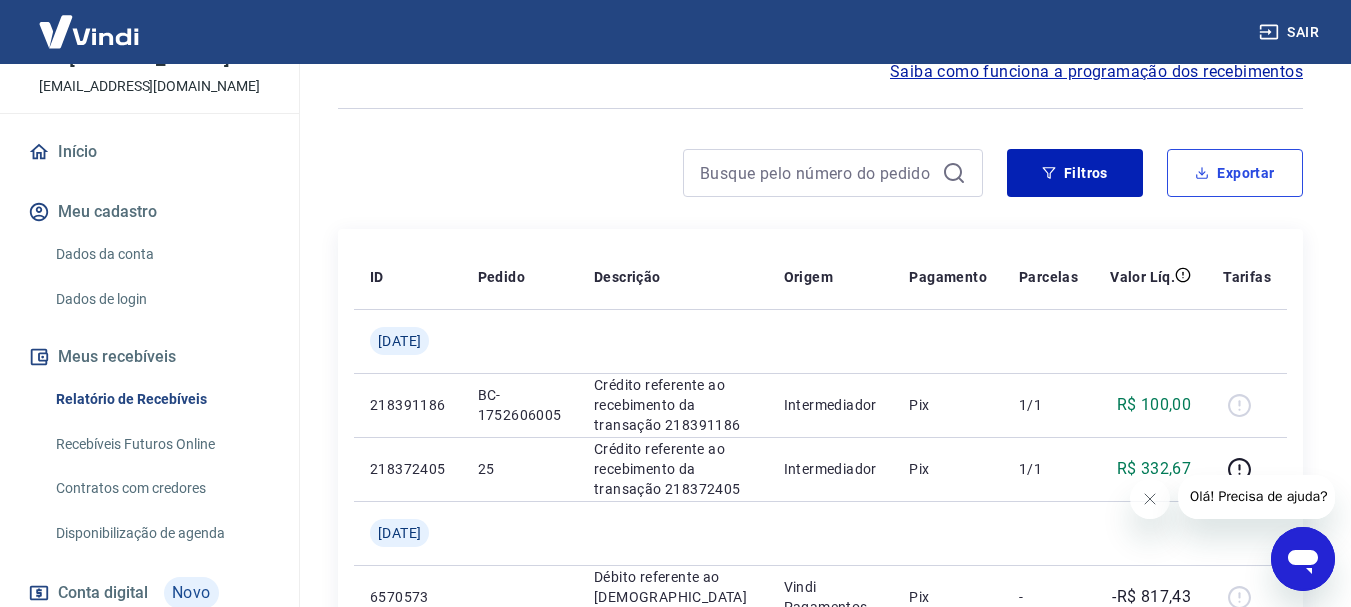 scroll, scrollTop: 221, scrollLeft: 0, axis: vertical 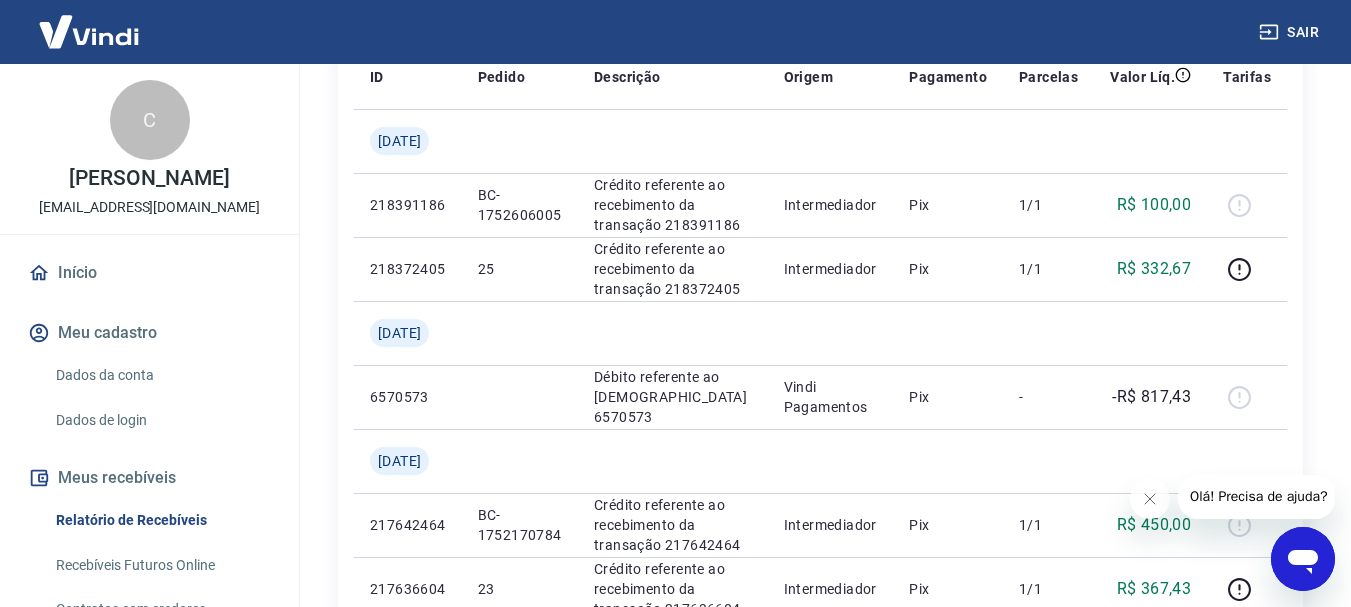 click at bounding box center (1303, 559) 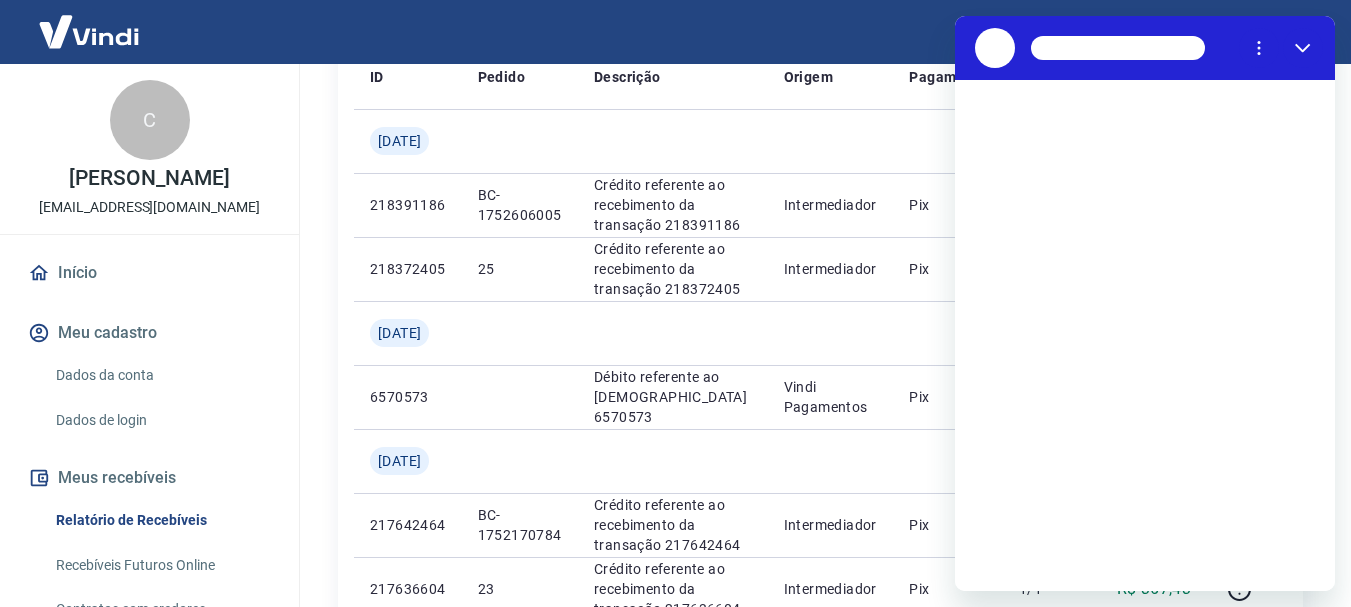 scroll, scrollTop: 0, scrollLeft: 0, axis: both 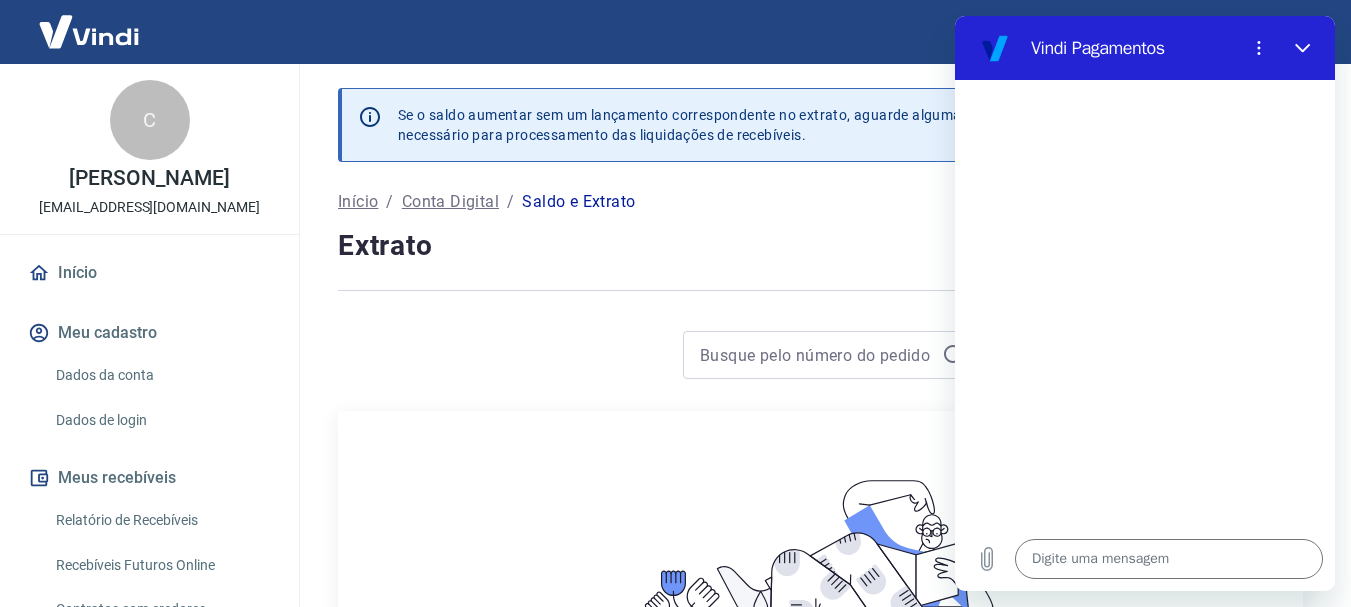 click on "Filtros Exportar" at bounding box center [820, 363] 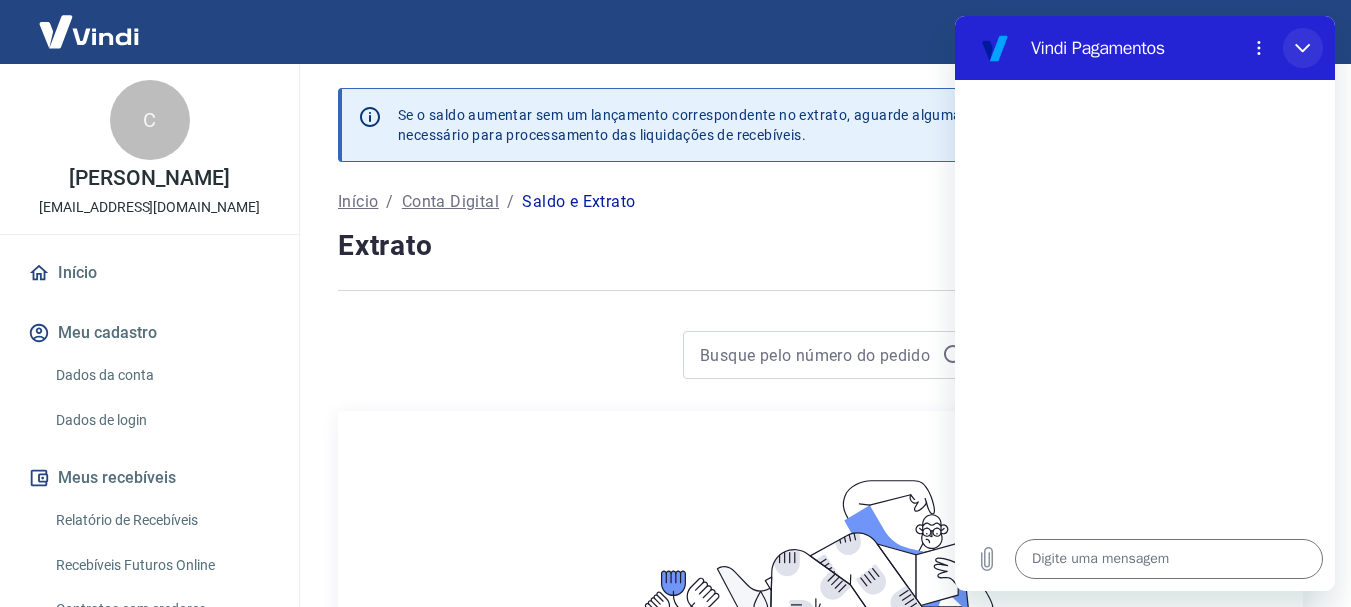 drag, startPoint x: 1295, startPoint y: 47, endPoint x: 2251, endPoint y: 62, distance: 956.1177 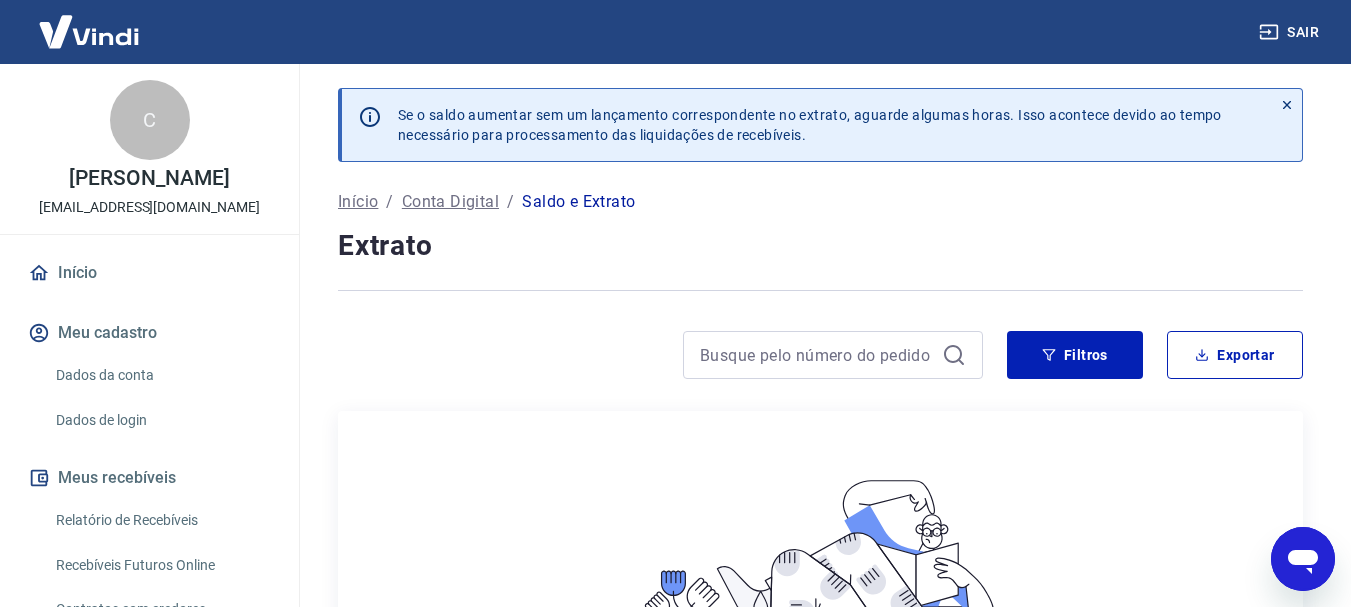 scroll, scrollTop: 330, scrollLeft: 0, axis: vertical 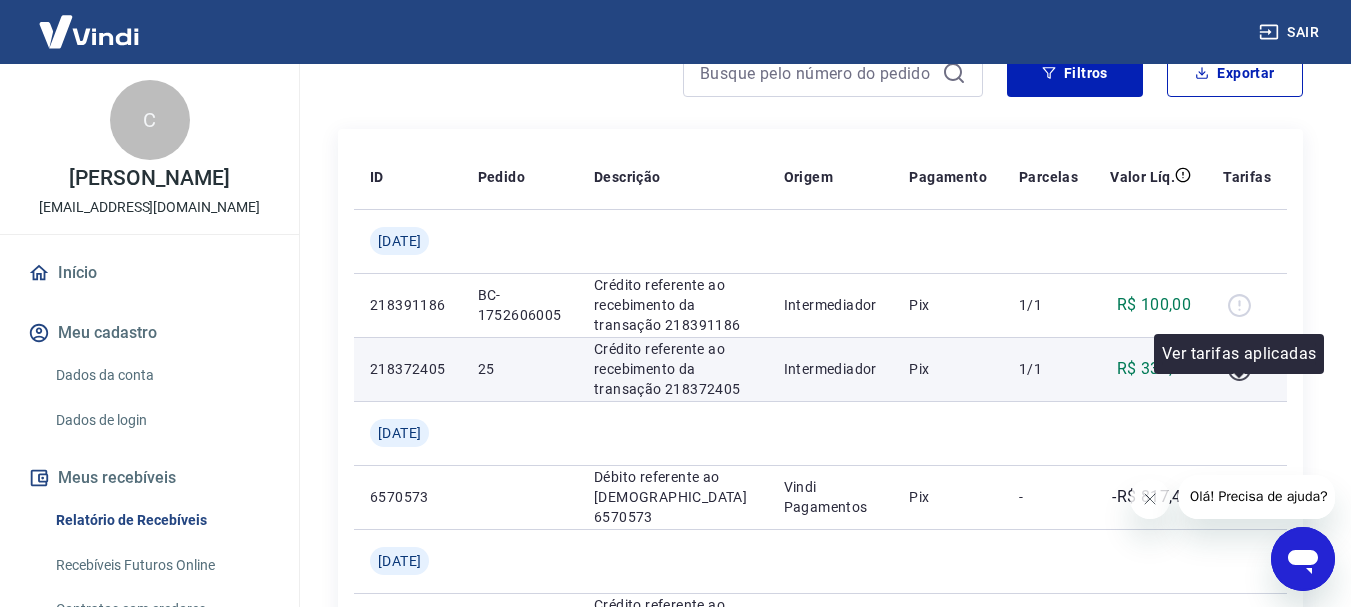 click 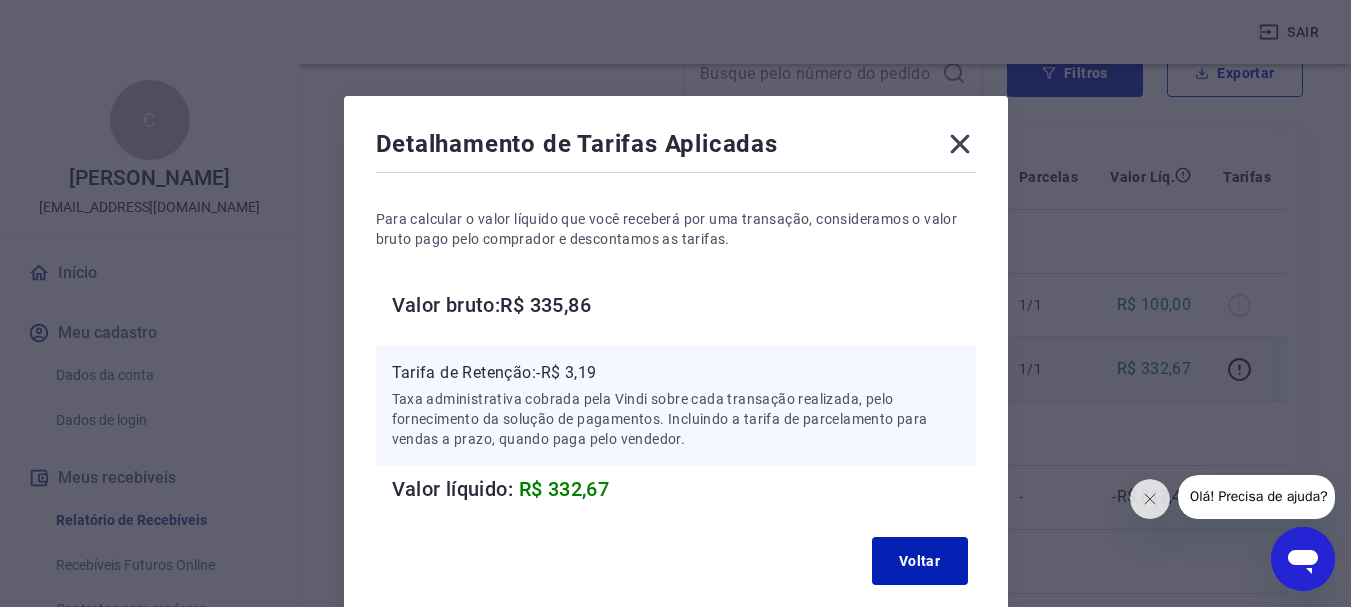 click 